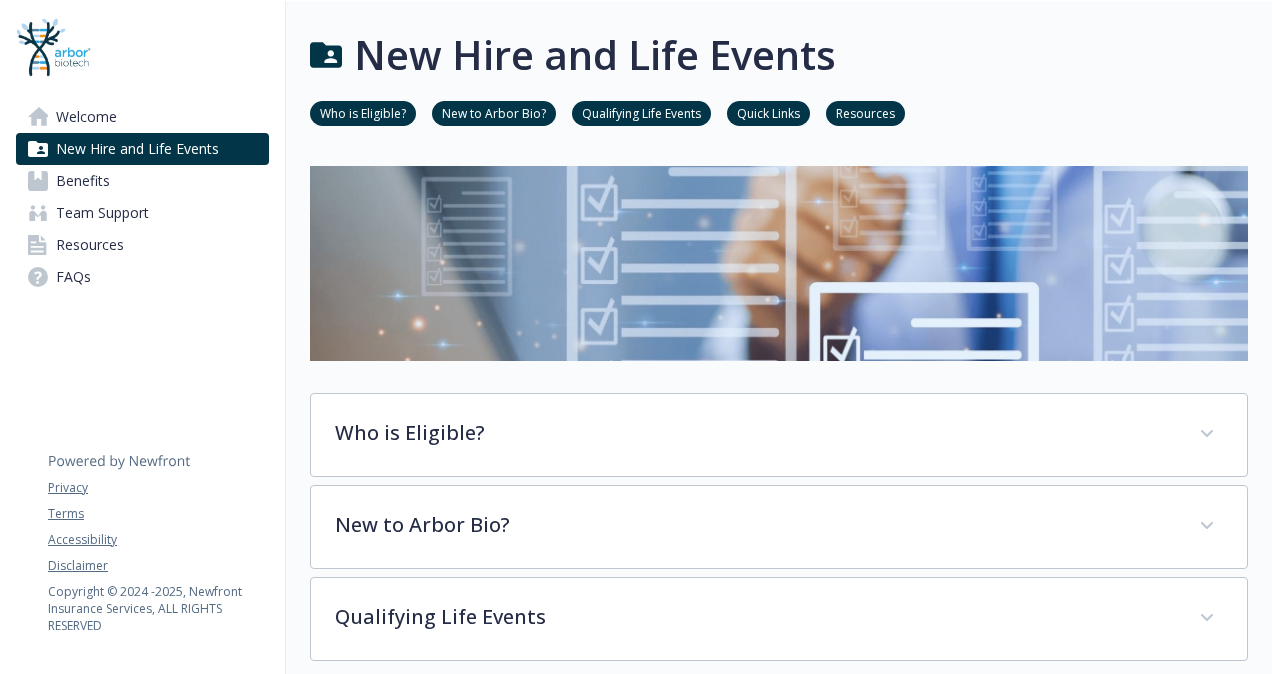 scroll, scrollTop: 0, scrollLeft: 0, axis: both 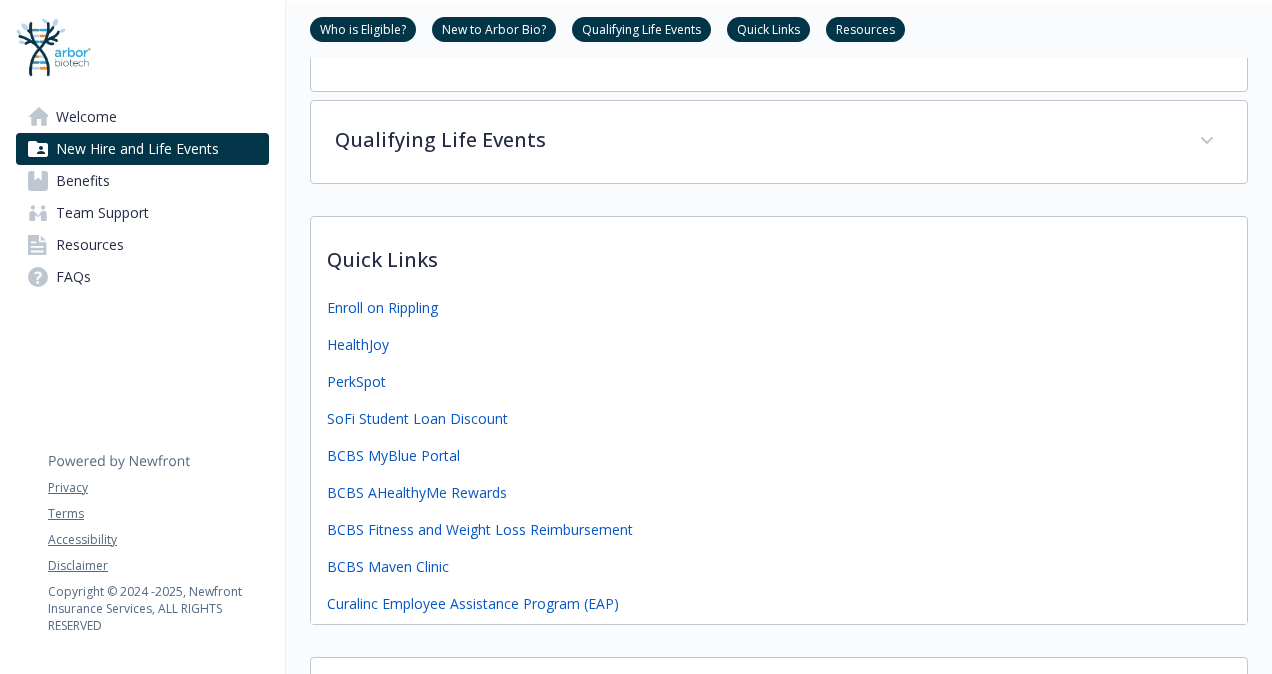 click on "Benefits" at bounding box center (83, 181) 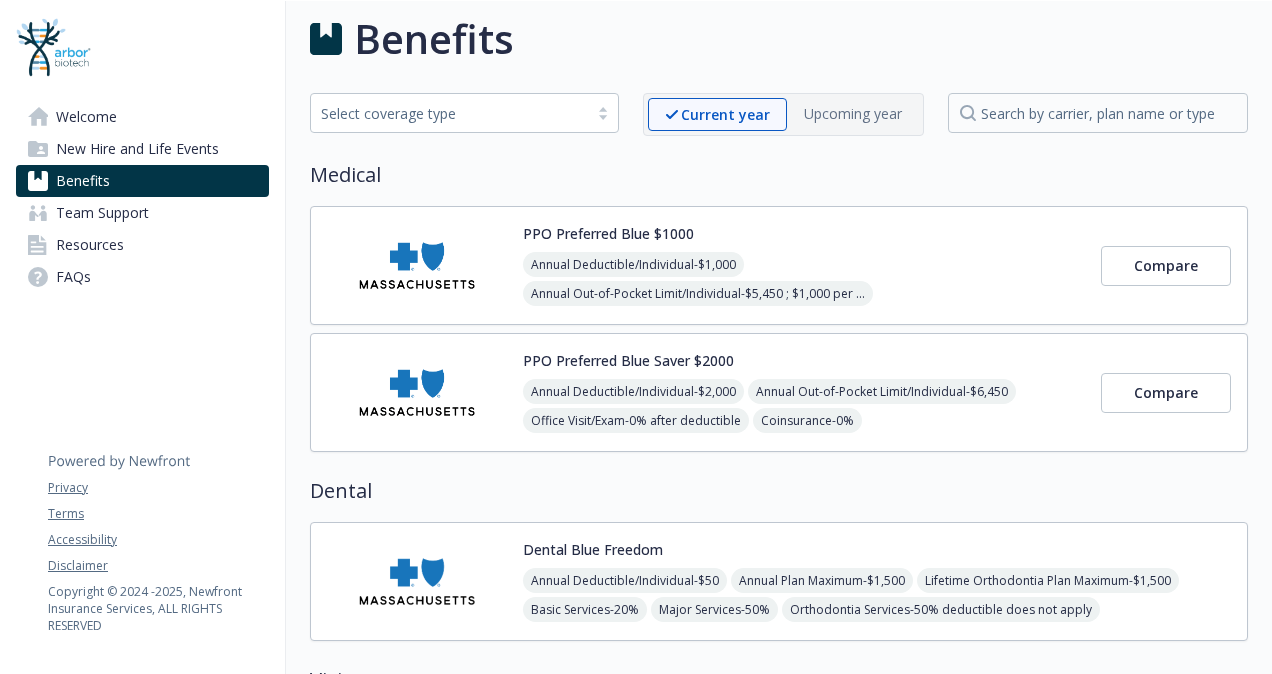 scroll, scrollTop: 477, scrollLeft: 0, axis: vertical 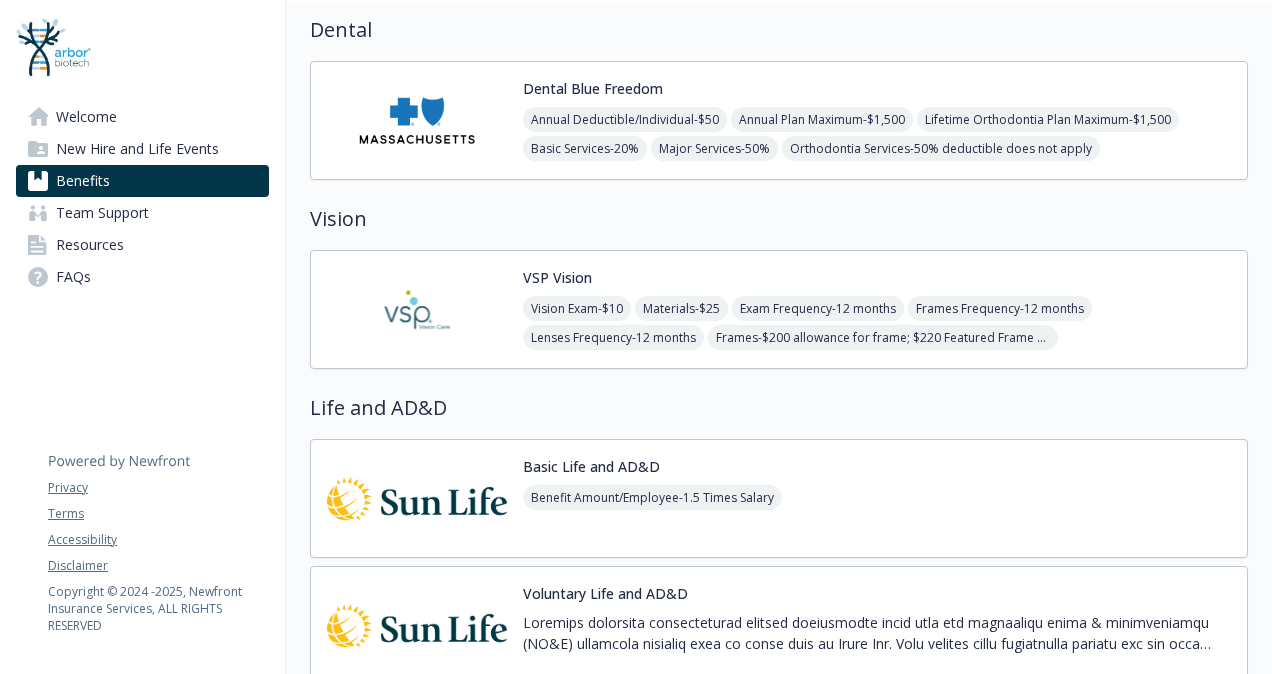 click on "Team Support" at bounding box center (102, 213) 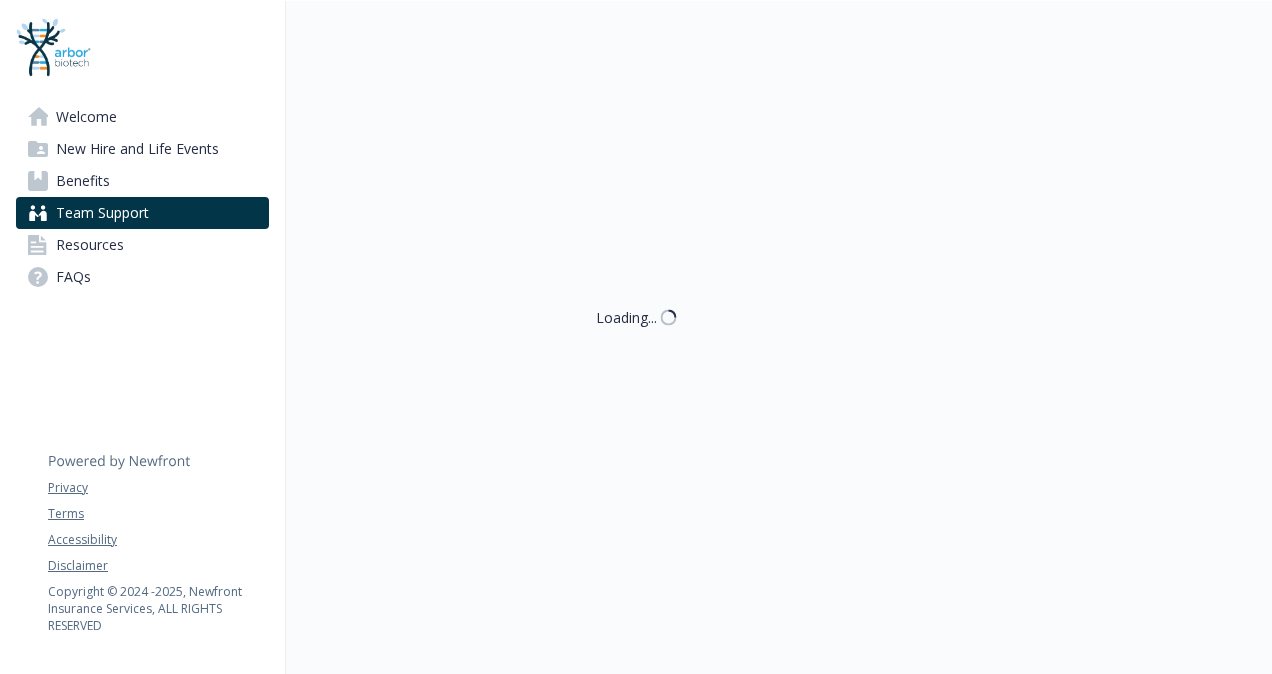 scroll, scrollTop: 477, scrollLeft: 0, axis: vertical 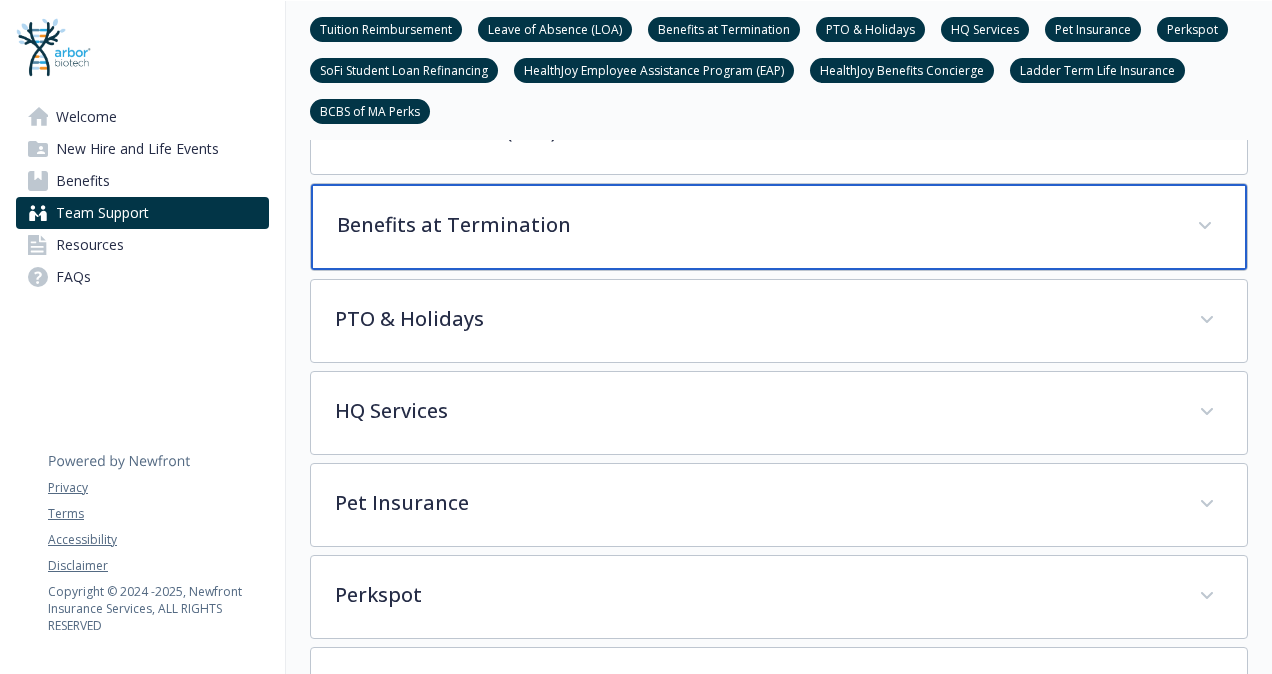 click on "Benefits at Termination" at bounding box center (755, 225) 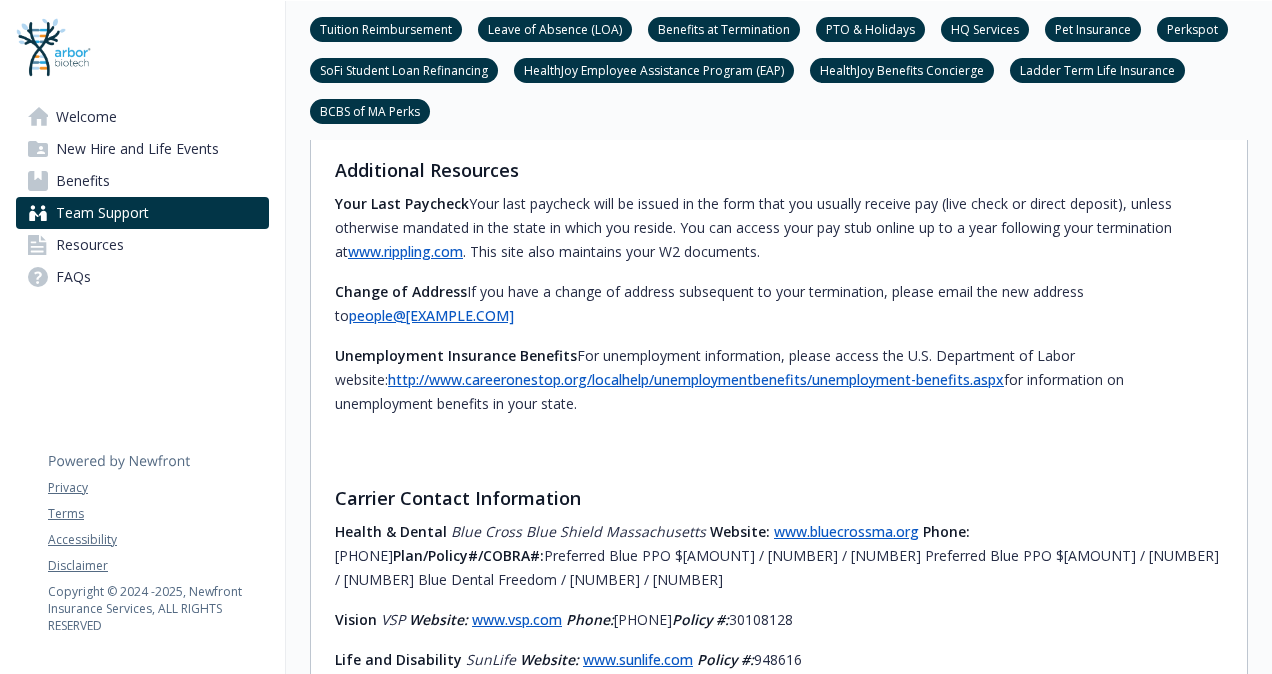 scroll, scrollTop: 2620, scrollLeft: 0, axis: vertical 